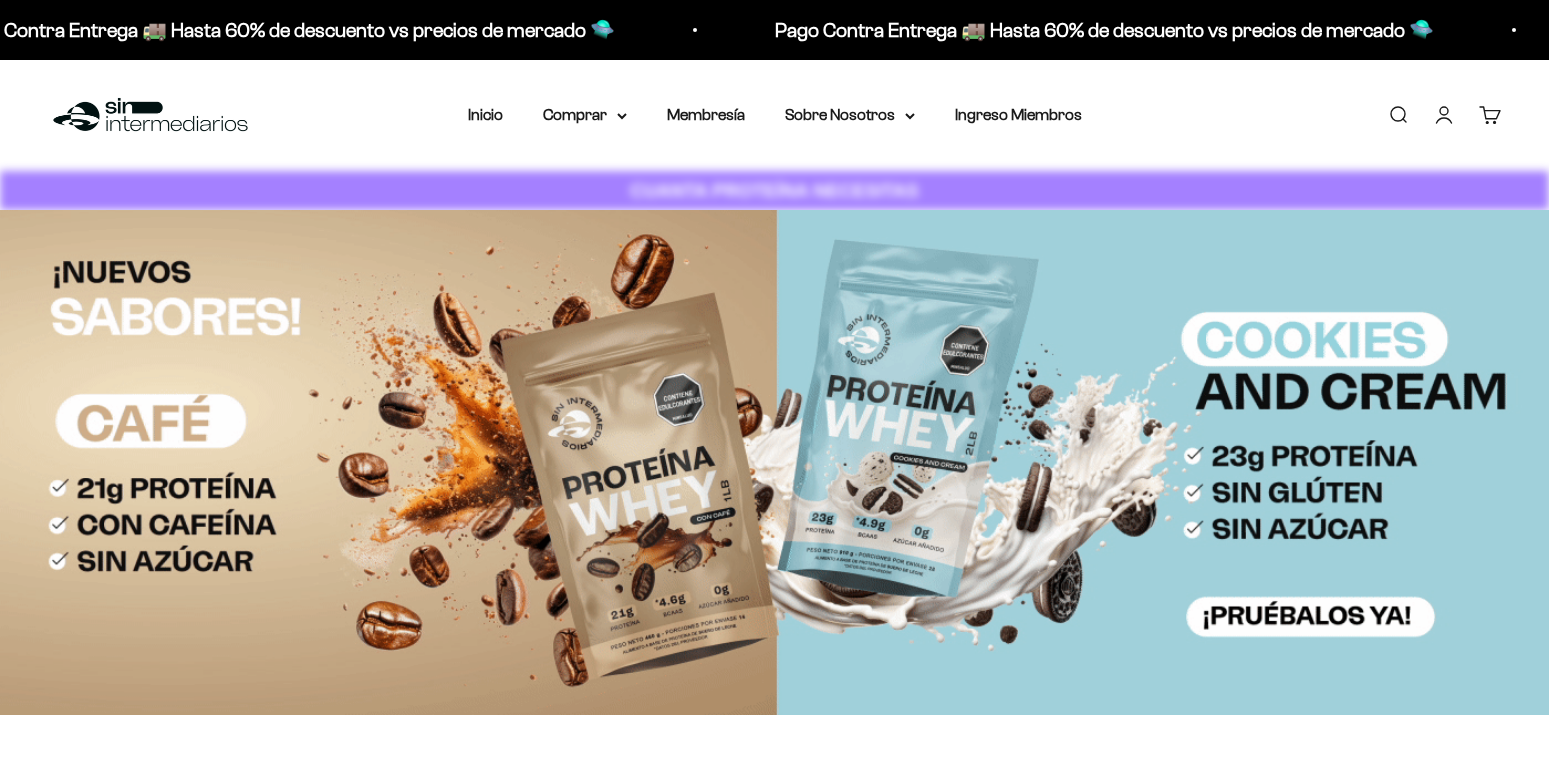 scroll, scrollTop: 0, scrollLeft: 0, axis: both 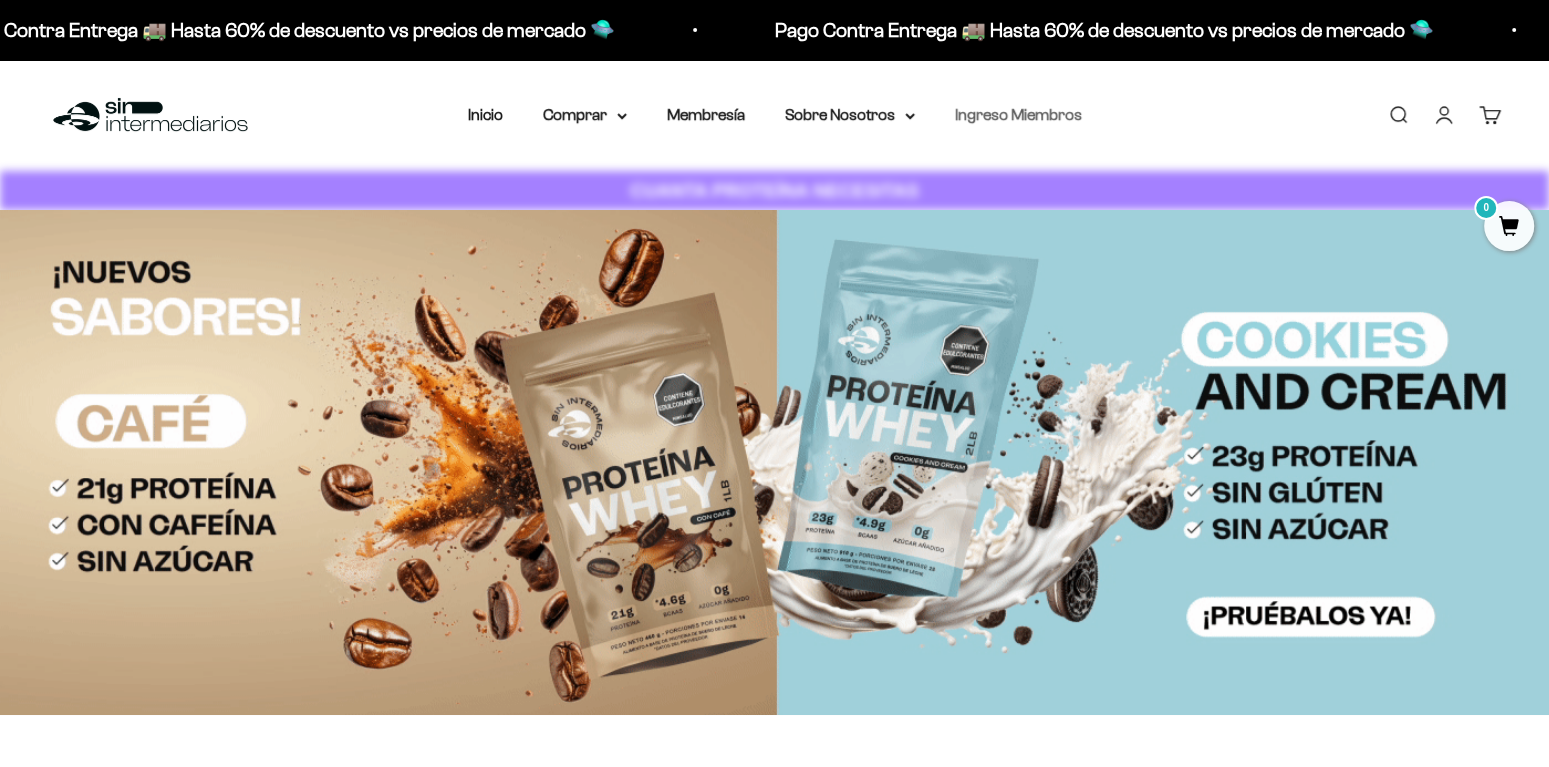 click on "Ingreso Miembros" at bounding box center [1018, 114] 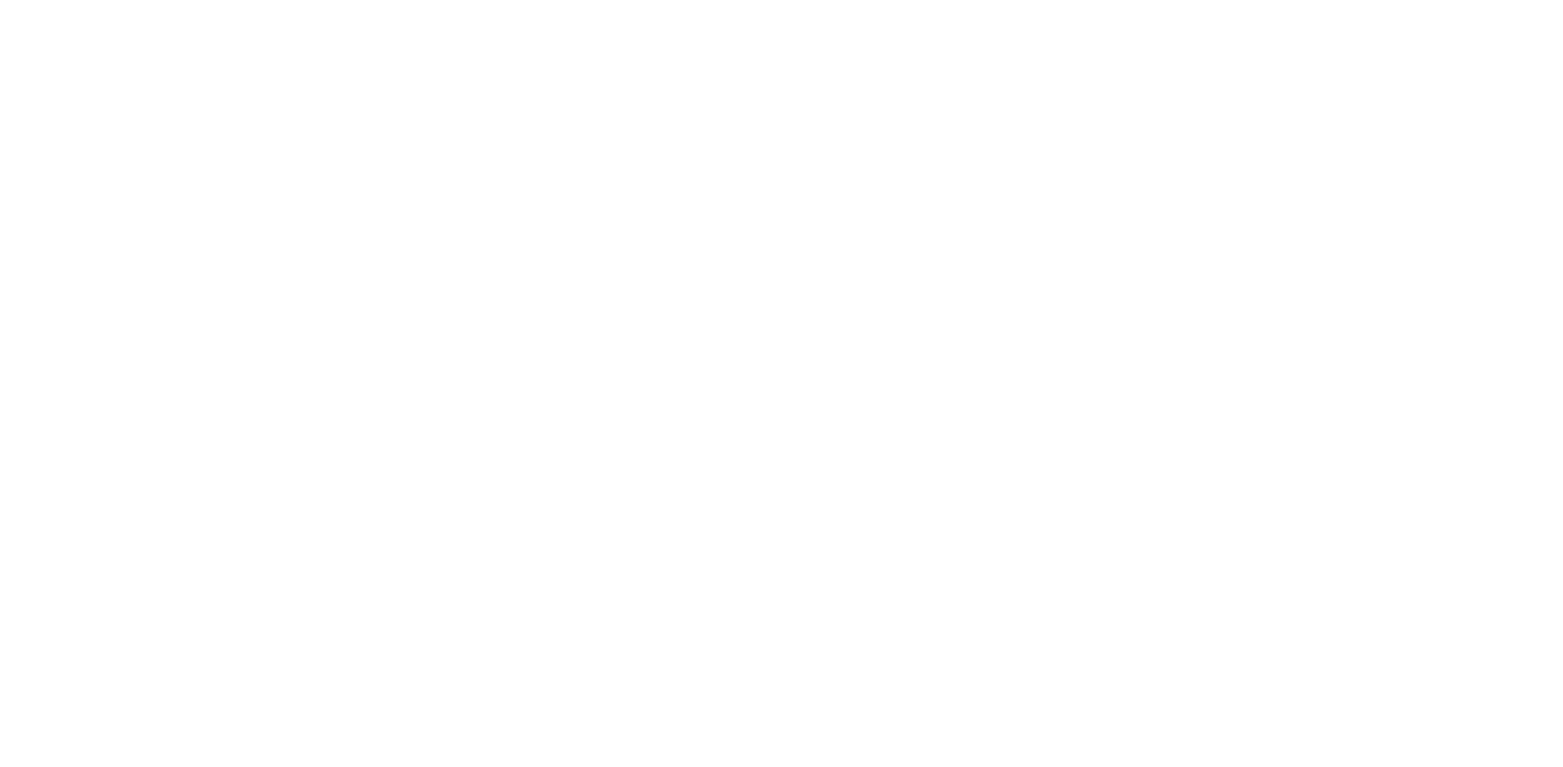 scroll, scrollTop: 0, scrollLeft: 0, axis: both 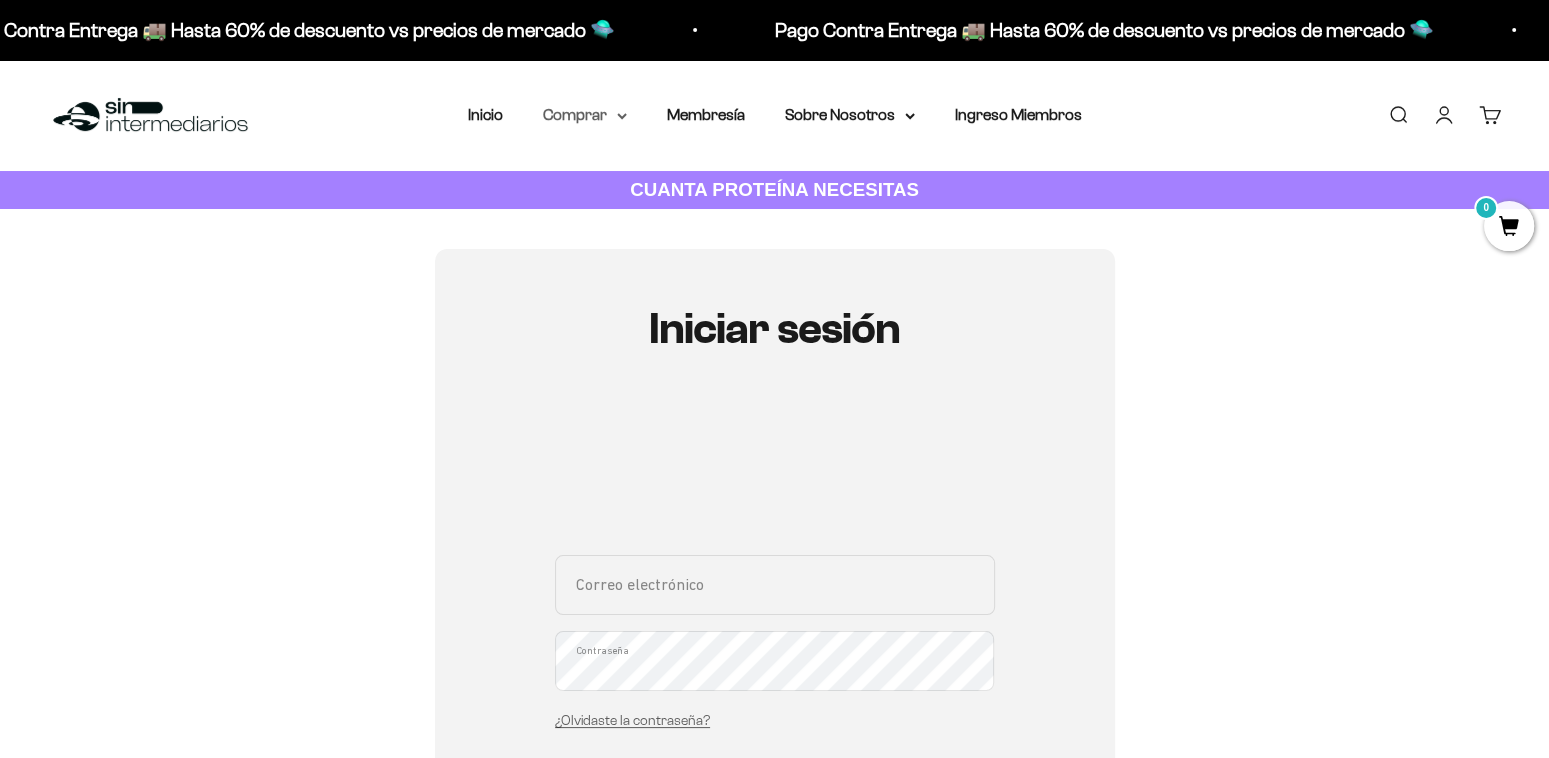 click on "Comprar" at bounding box center (585, 115) 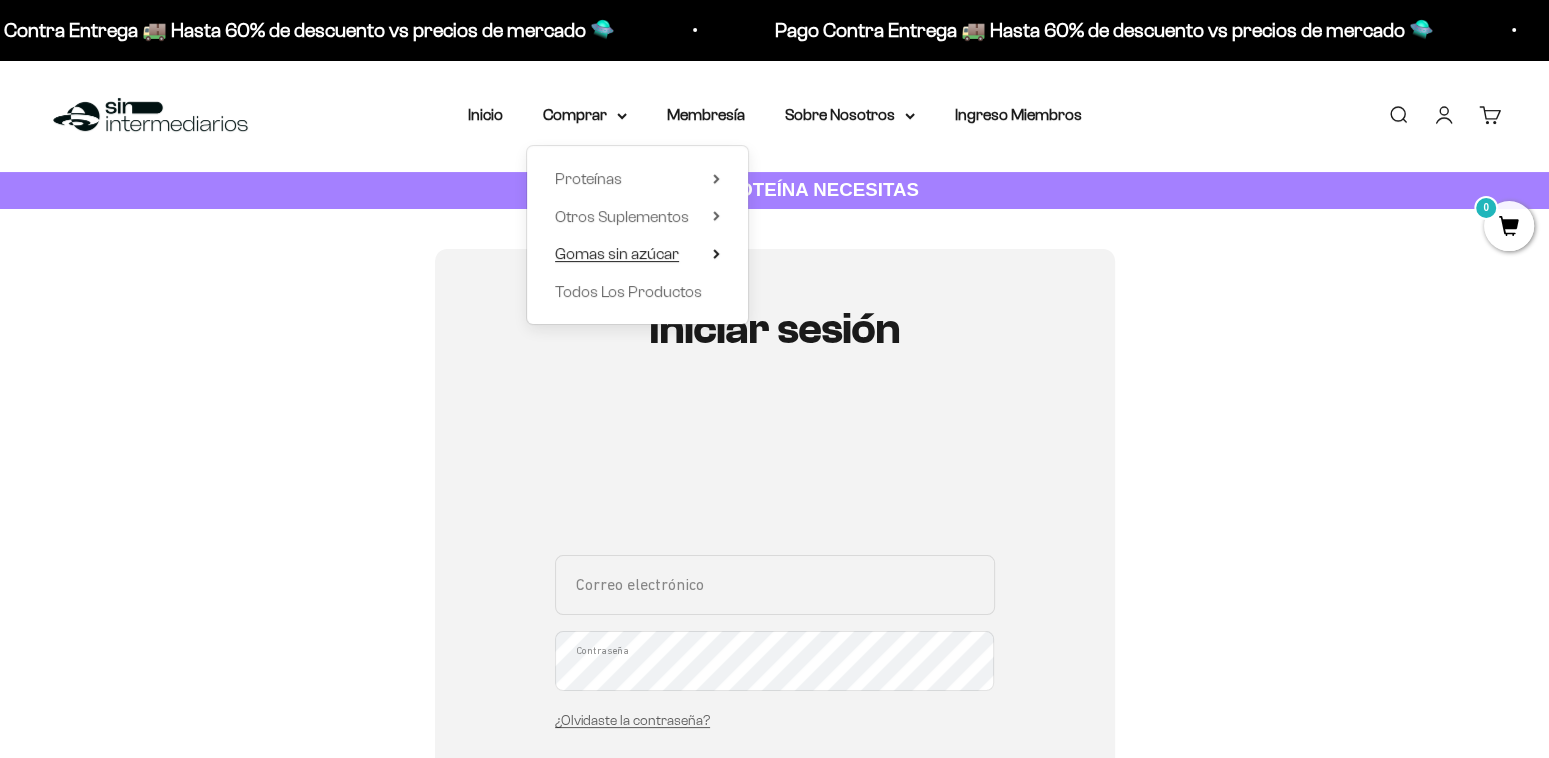 click on "Gomas sin azúcar" at bounding box center (617, 253) 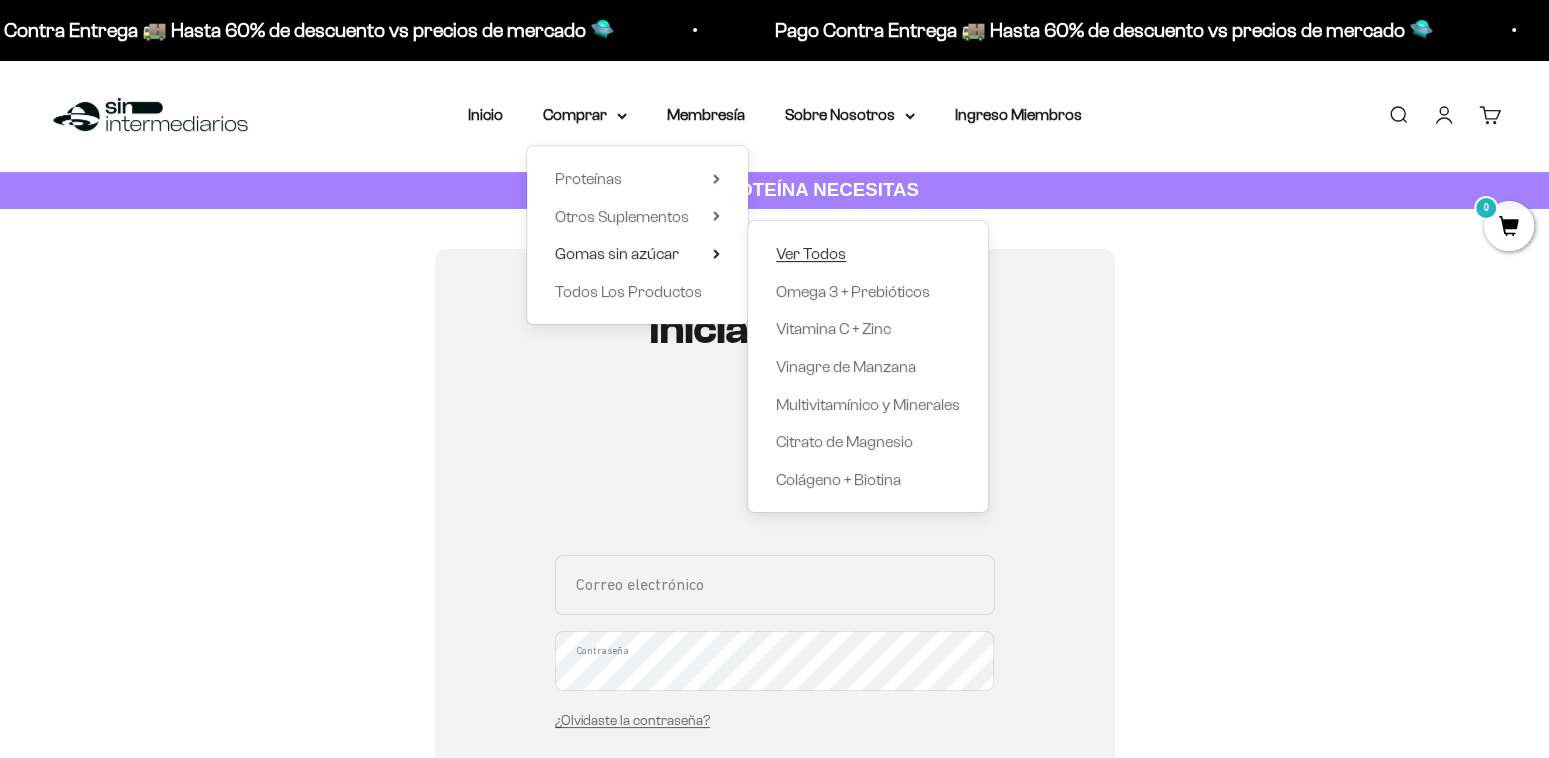 click on "Ver Todos" at bounding box center (811, 253) 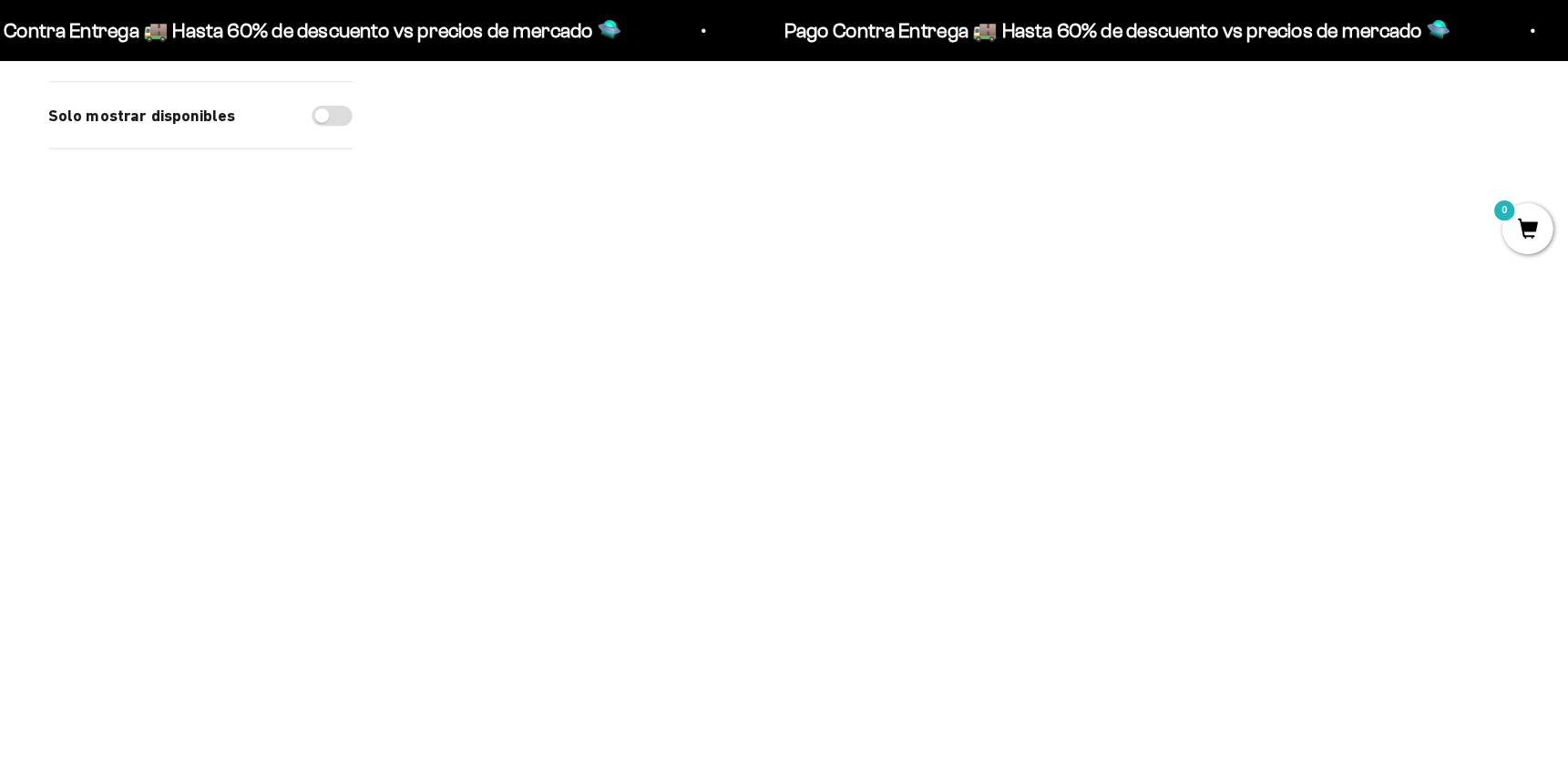 scroll, scrollTop: 272, scrollLeft: 0, axis: vertical 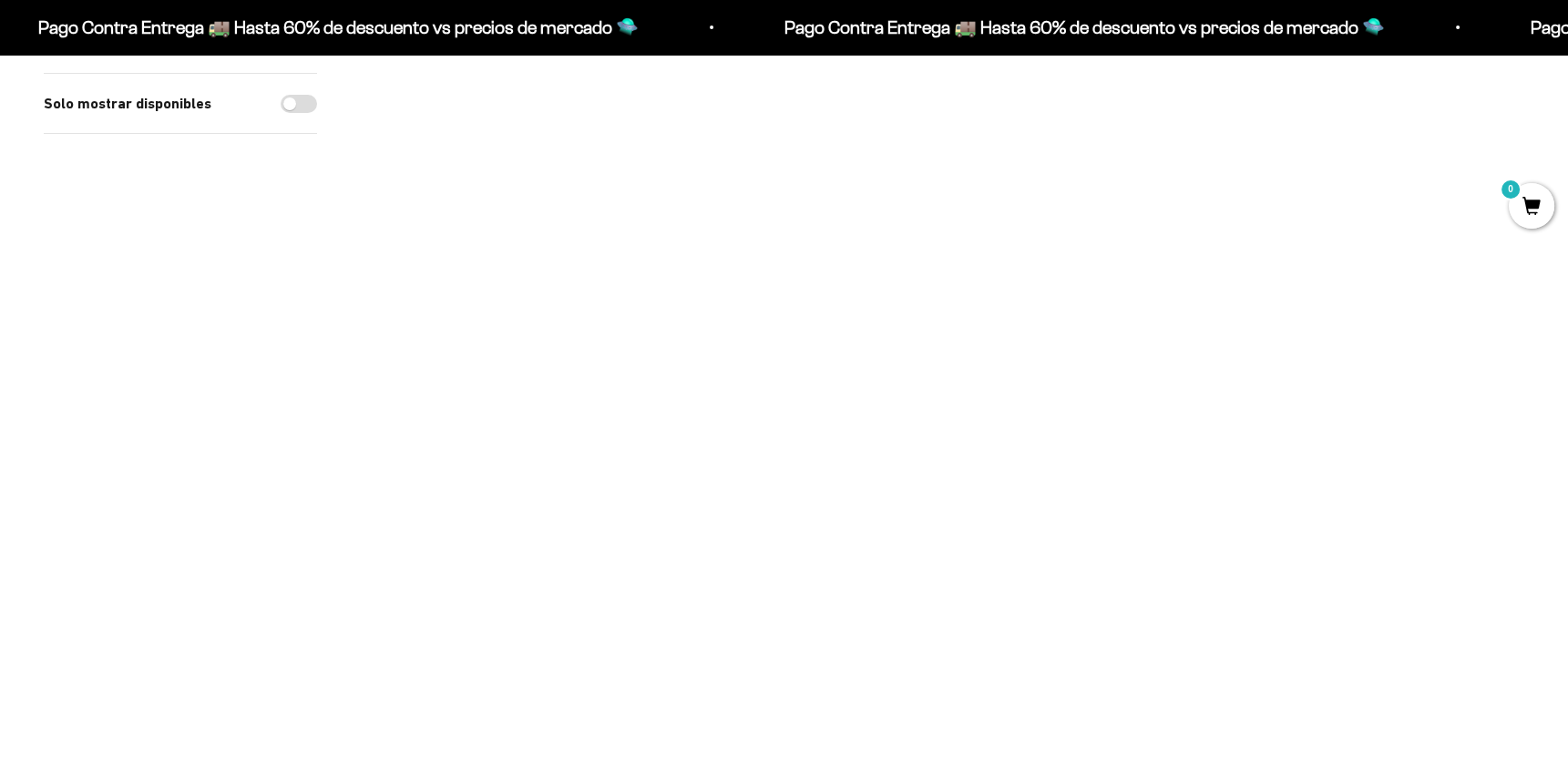 drag, startPoint x: 1420, startPoint y: 4, endPoint x: 937, endPoint y: 489, distance: 684.4808 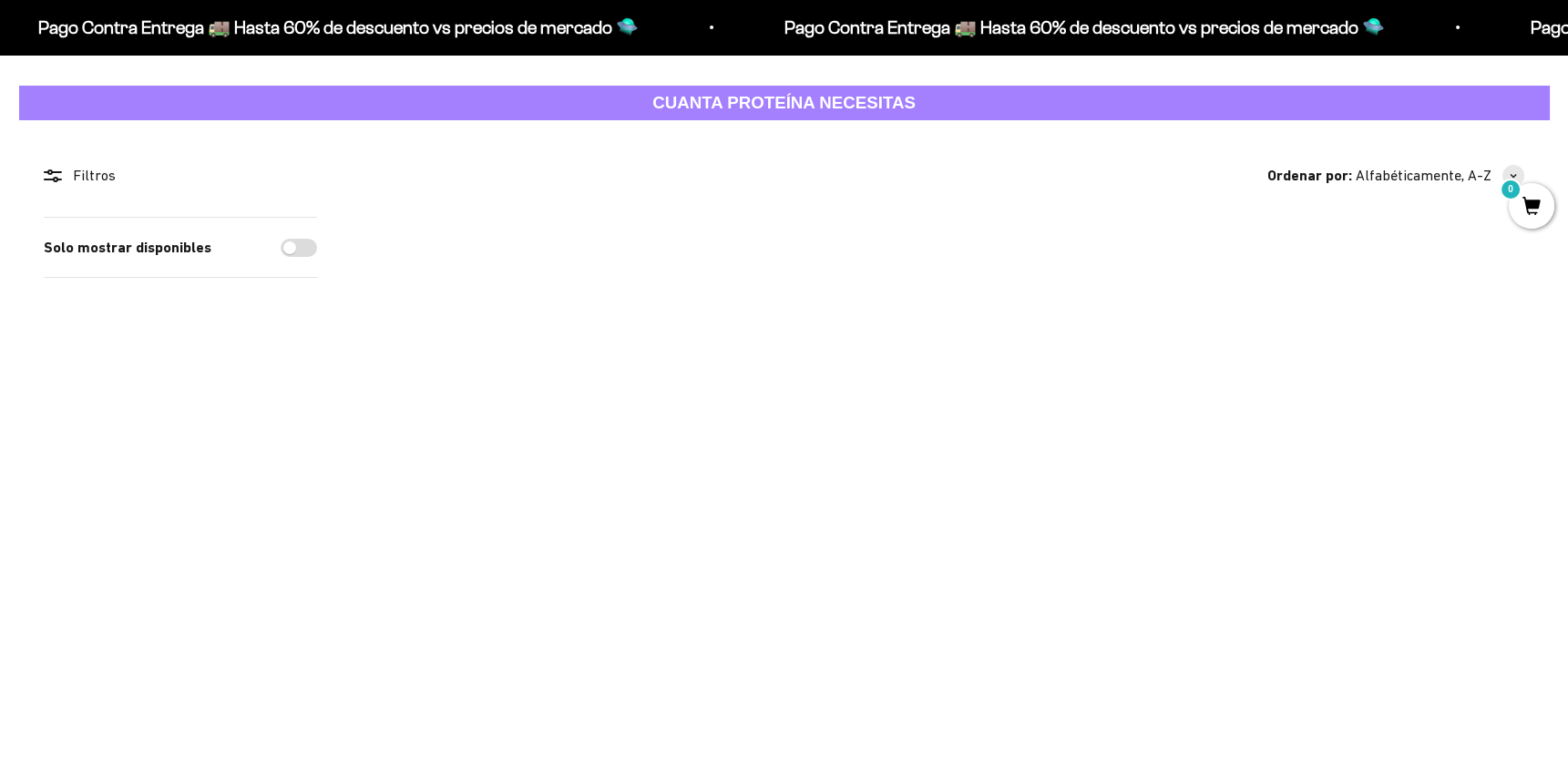 scroll, scrollTop: 0, scrollLeft: 0, axis: both 